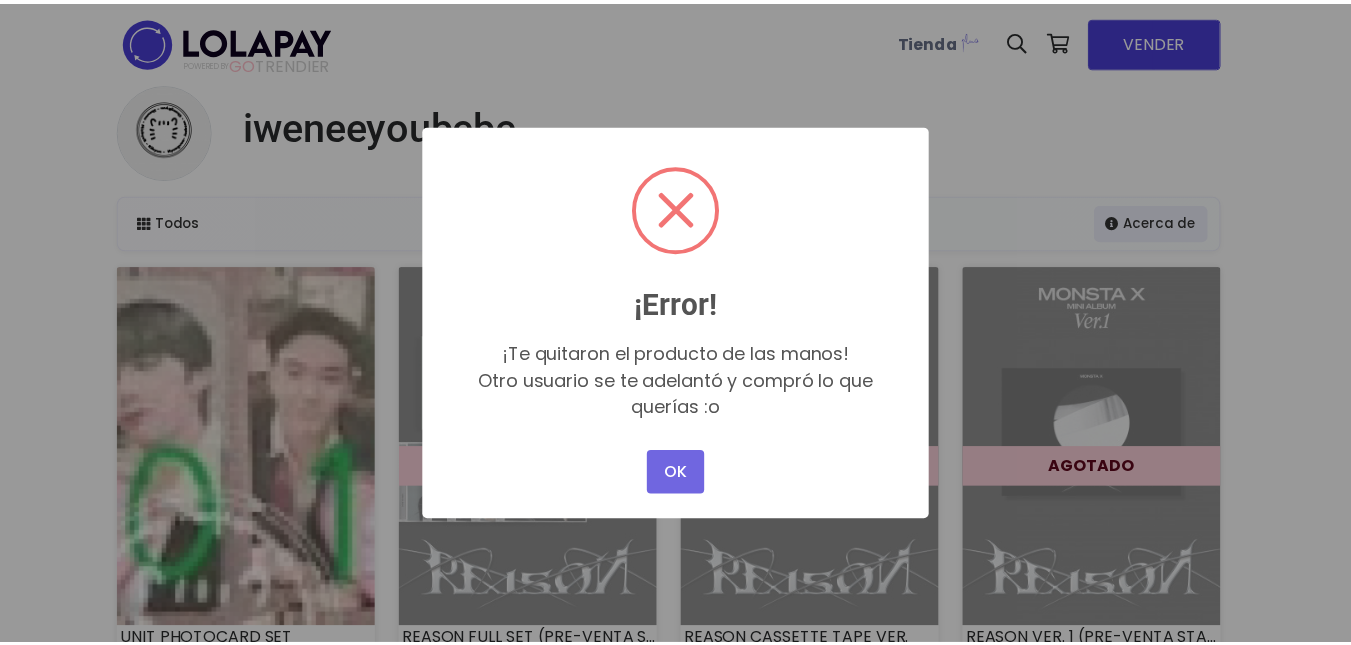 scroll, scrollTop: 0, scrollLeft: 0, axis: both 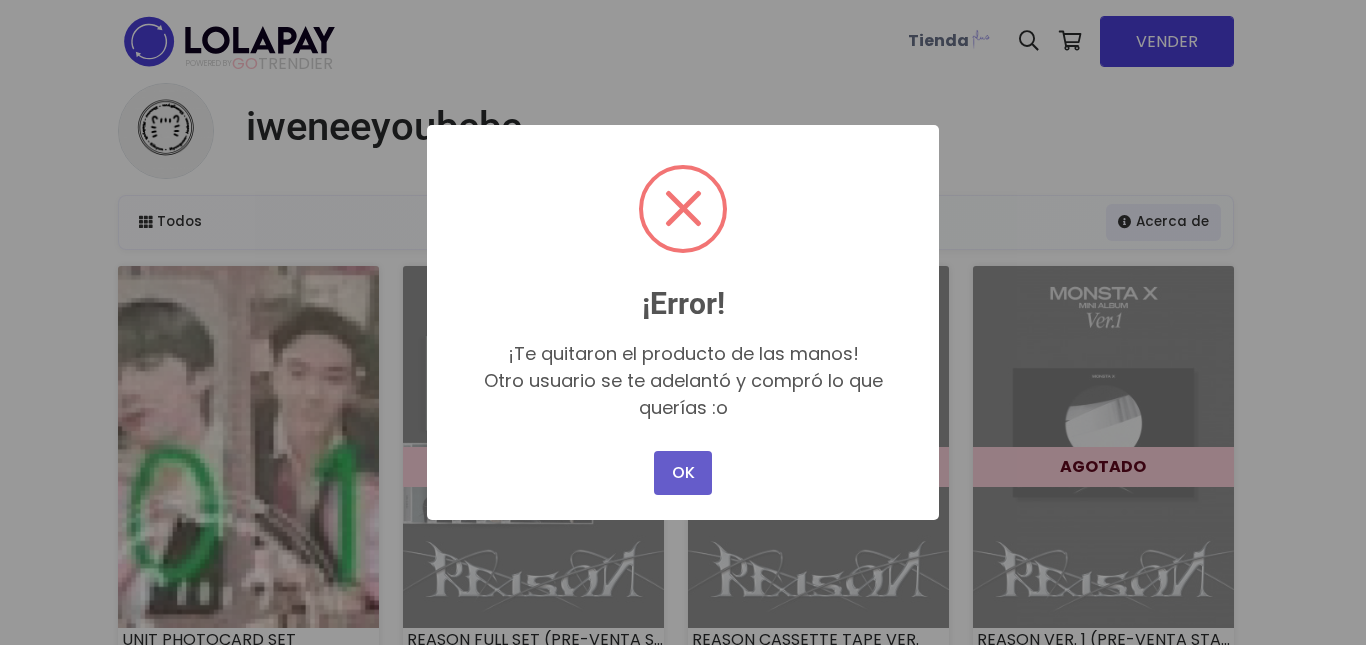 click on "OK" at bounding box center (683, 473) 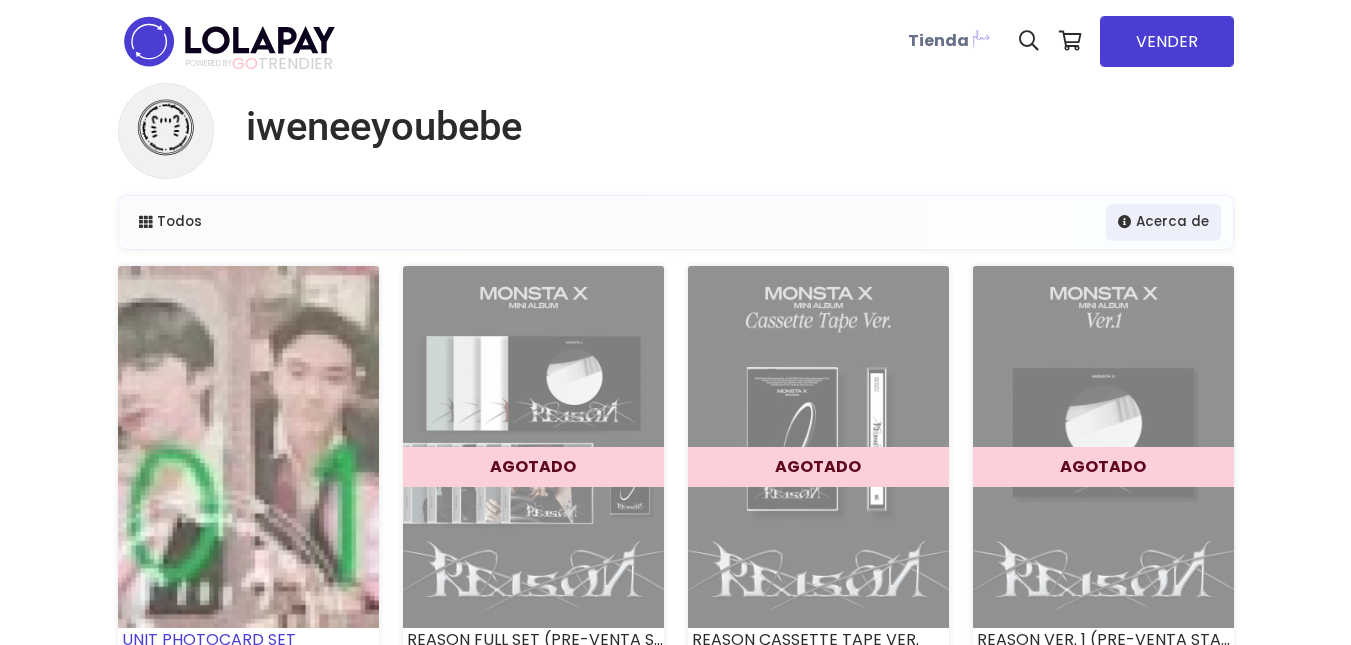 click at bounding box center (248, 447) 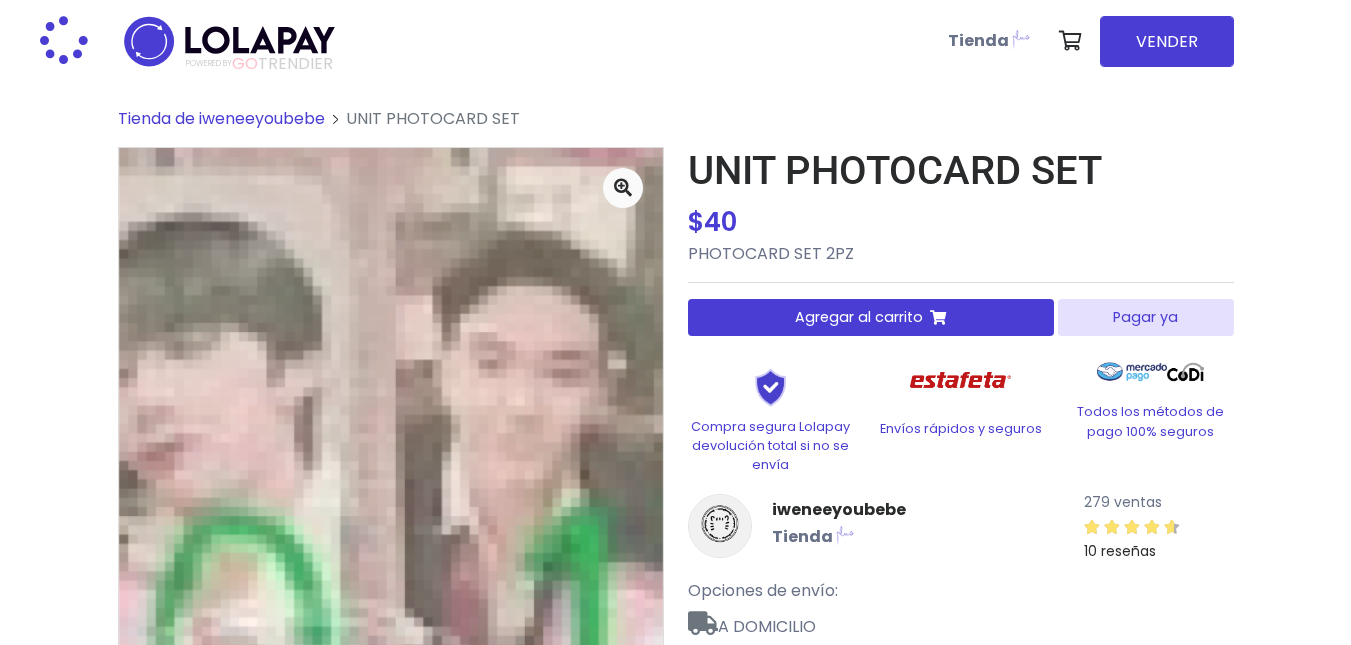 scroll, scrollTop: 0, scrollLeft: 0, axis: both 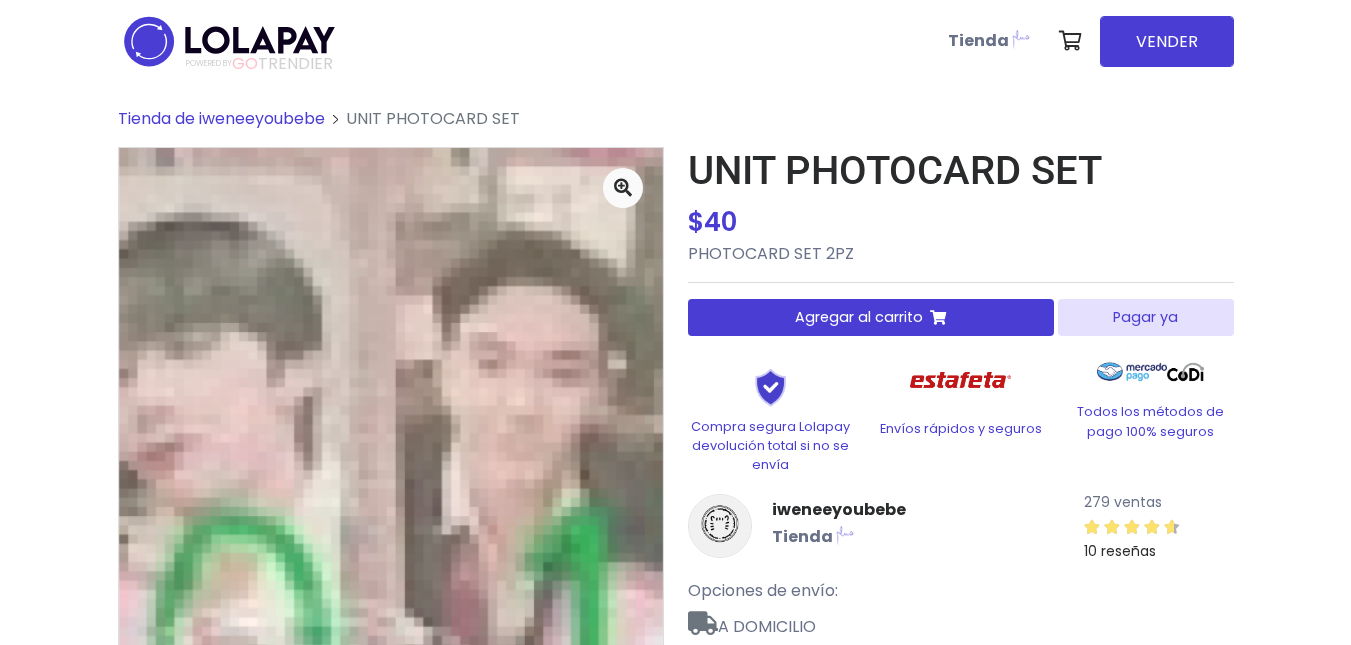 click on "Pagar ya" at bounding box center [1145, 317] 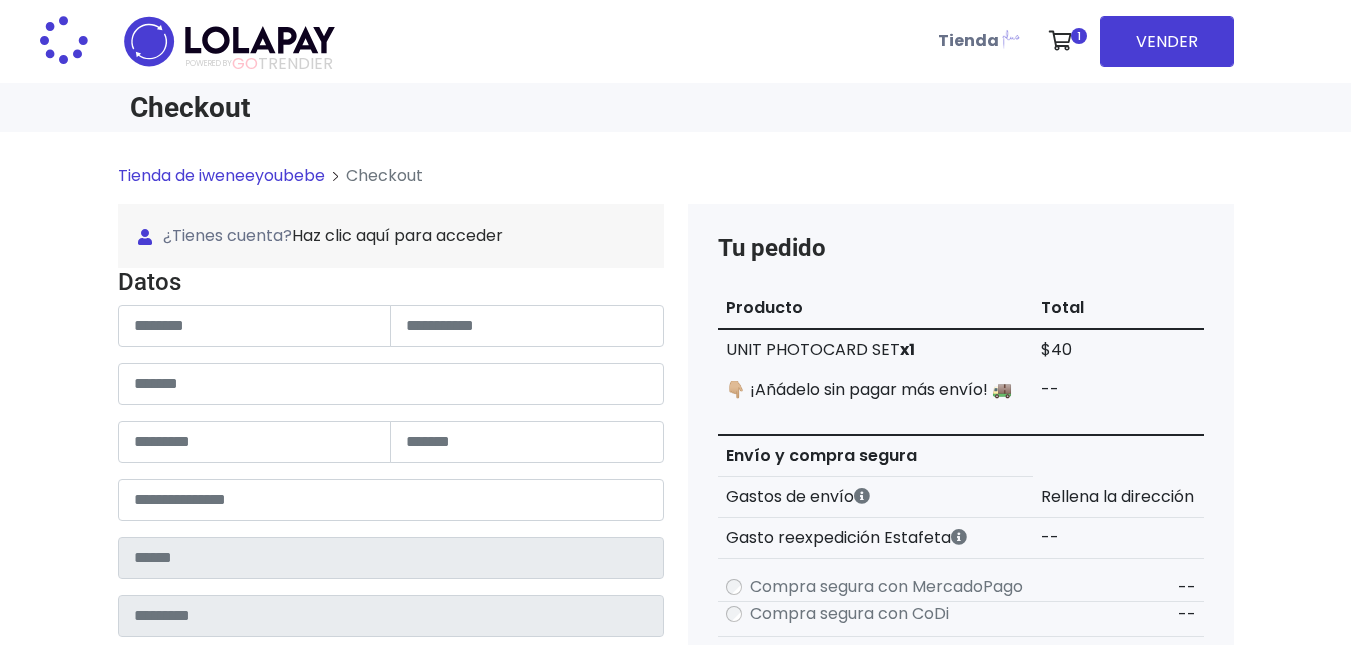 scroll, scrollTop: 0, scrollLeft: 0, axis: both 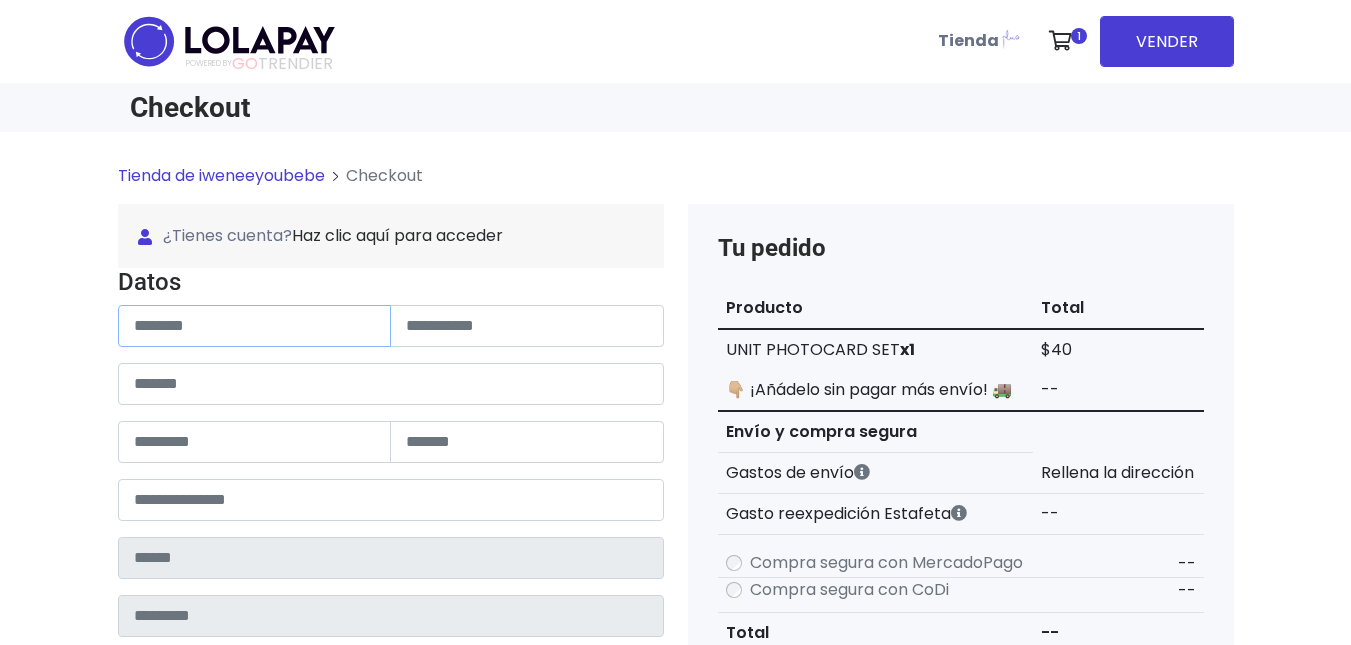click at bounding box center [255, 326] 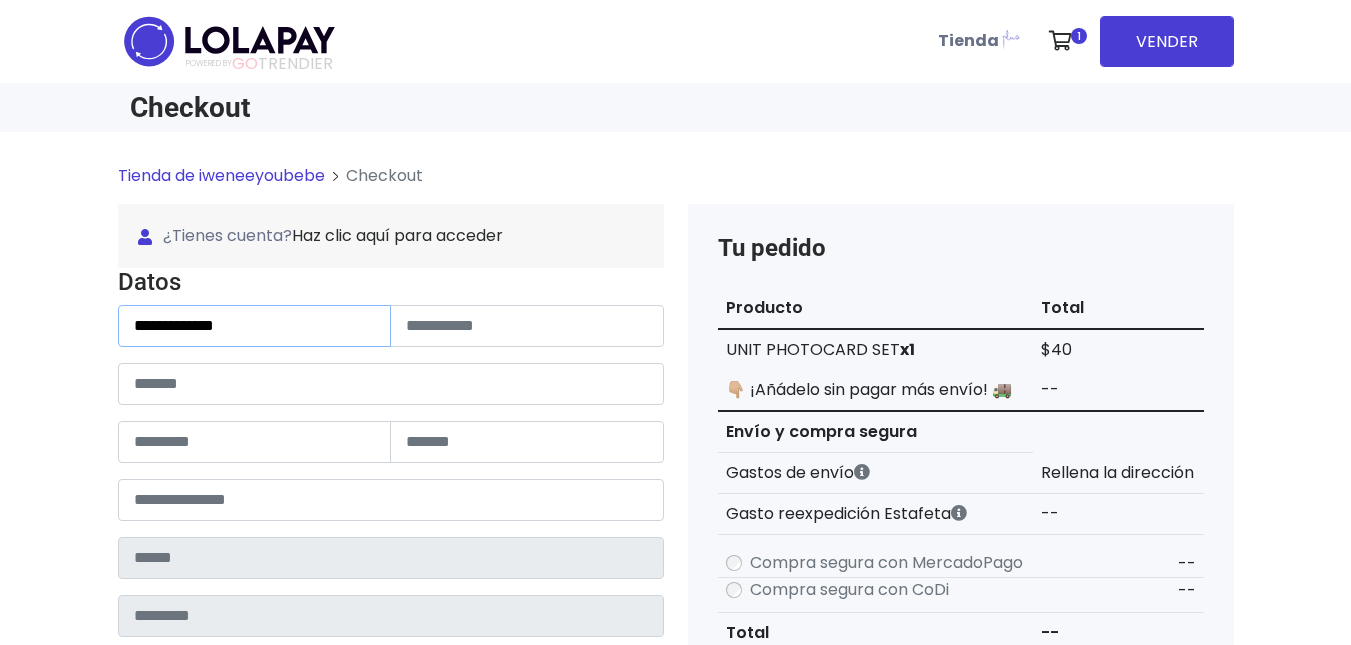 type on "**********" 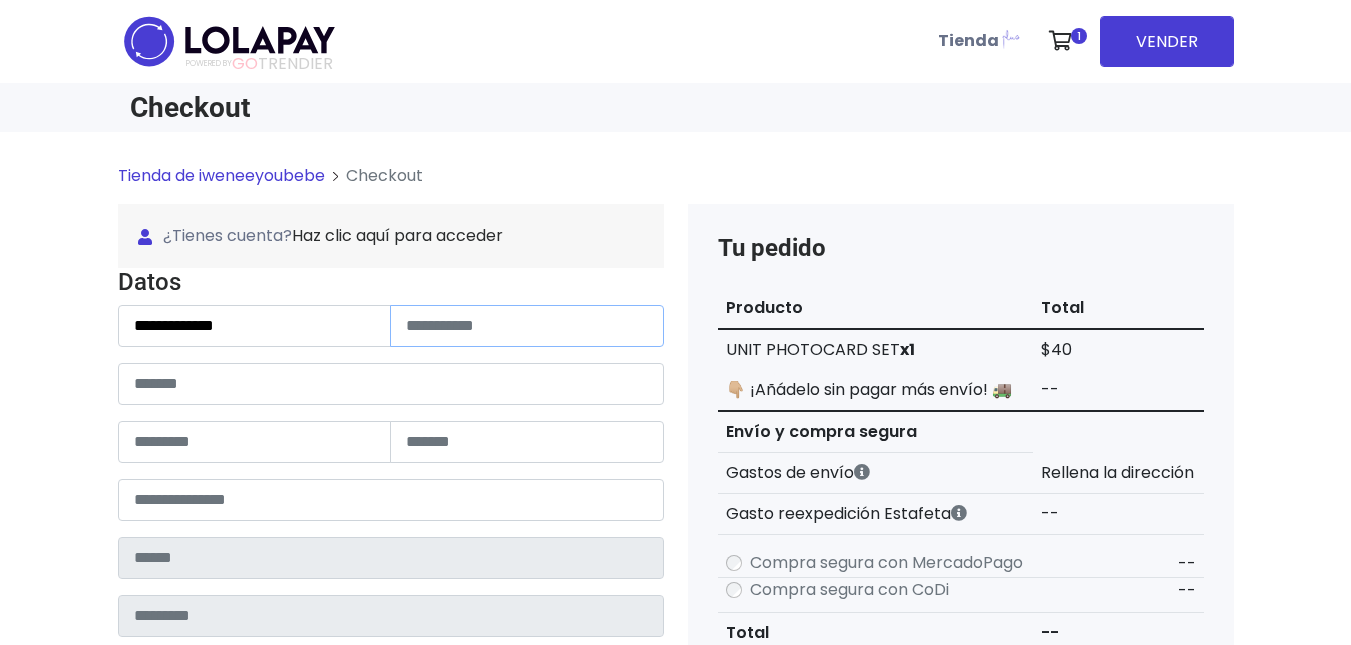 click at bounding box center [527, 326] 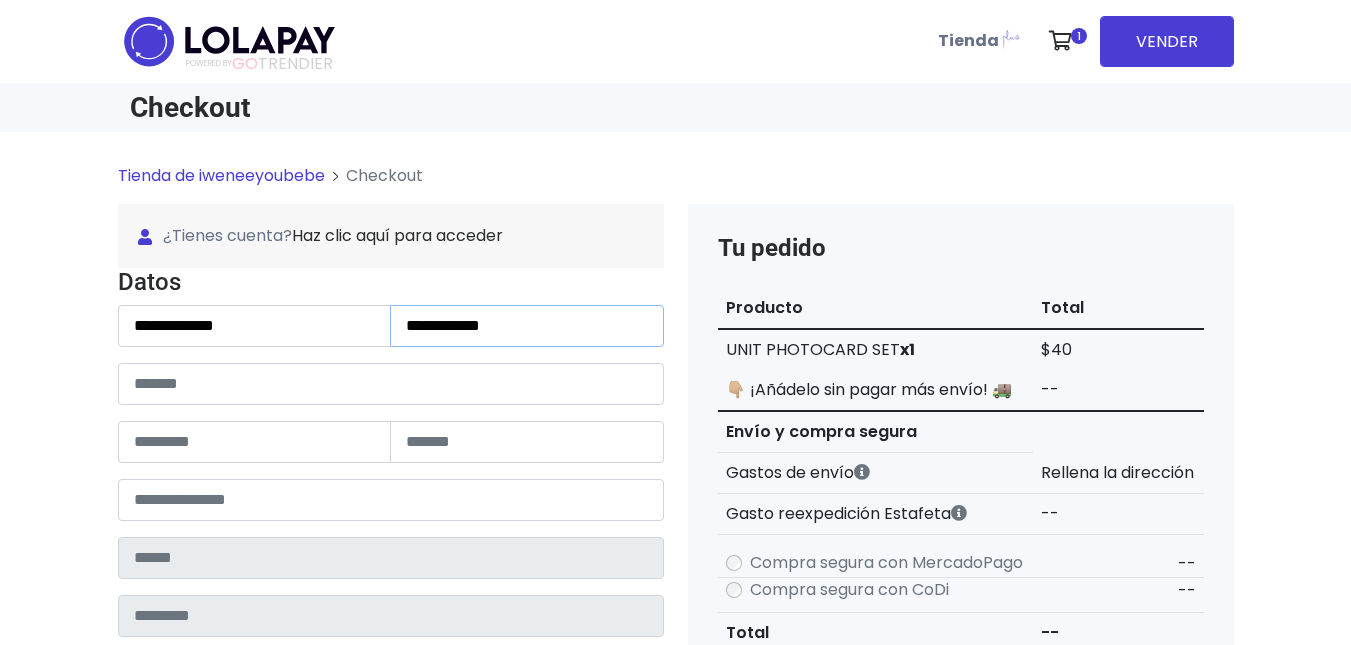 type on "**********" 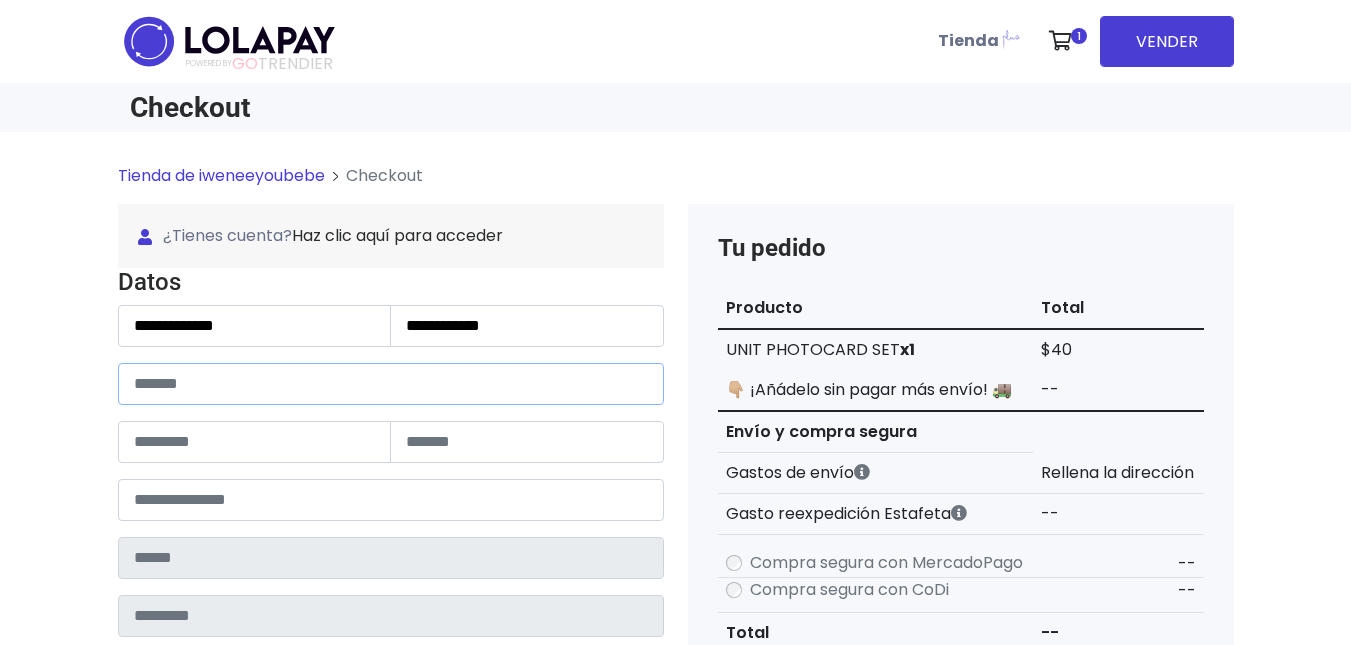 click at bounding box center [391, 384] 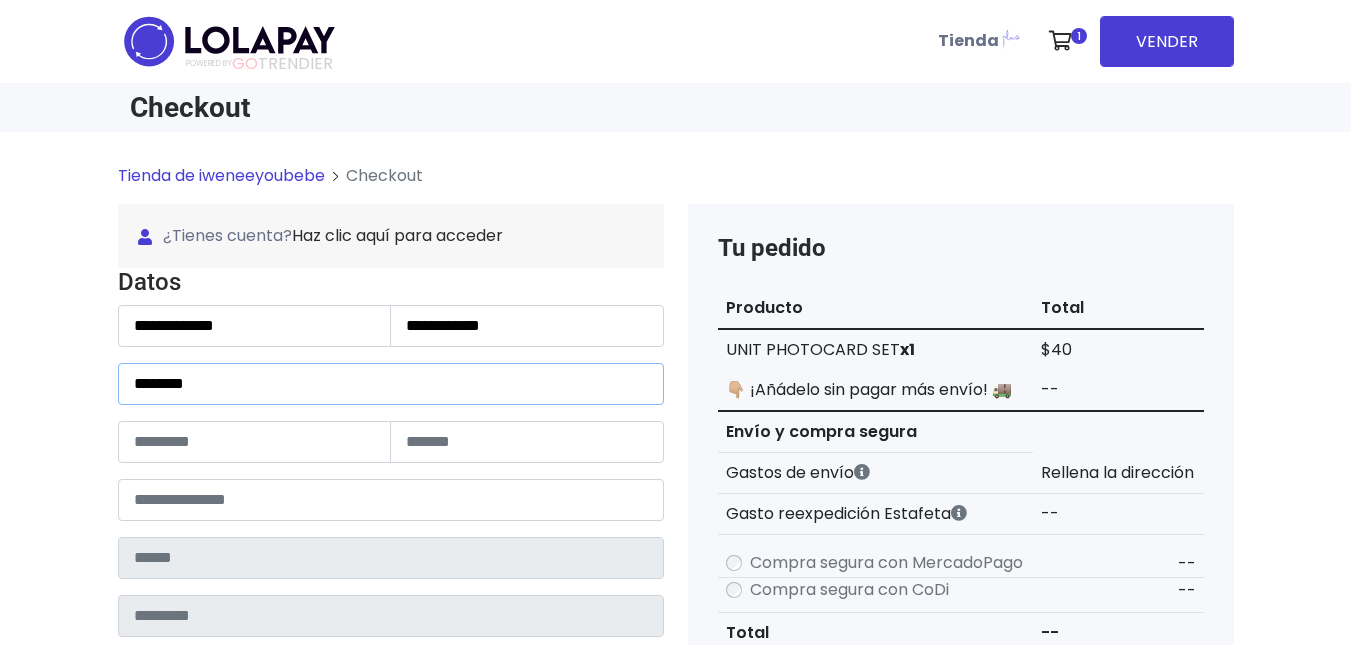 type on "********" 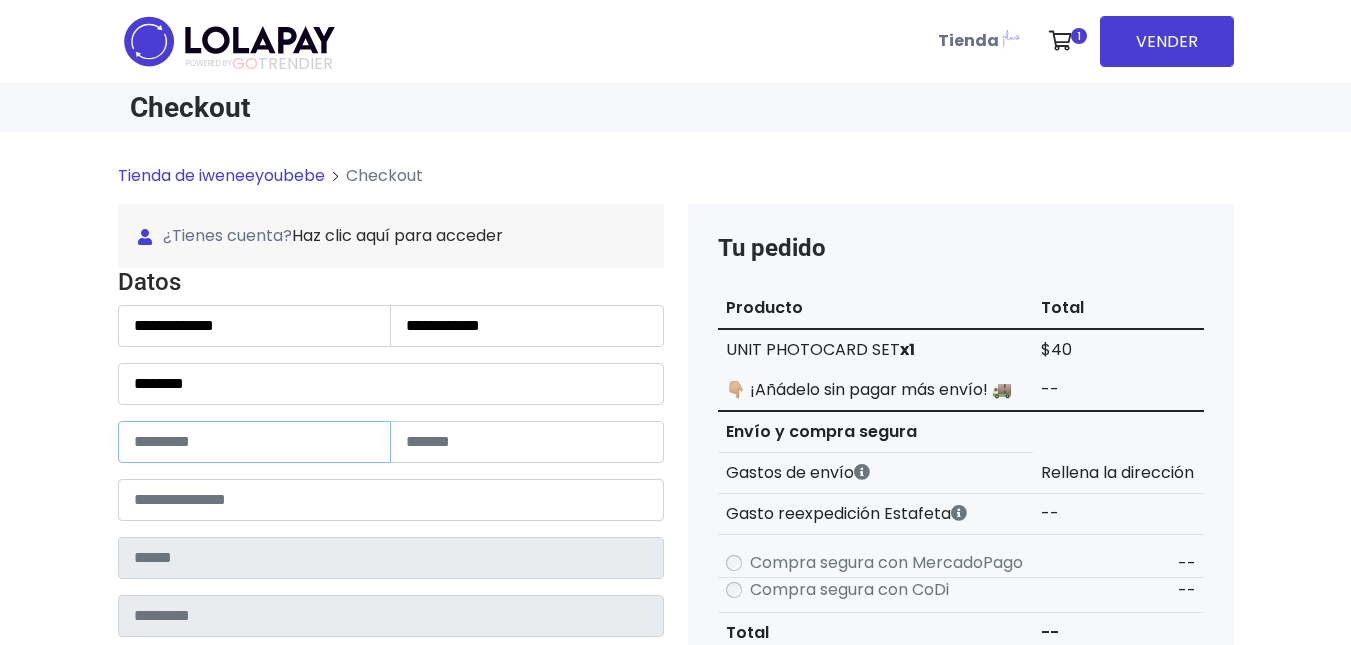 click at bounding box center (255, 442) 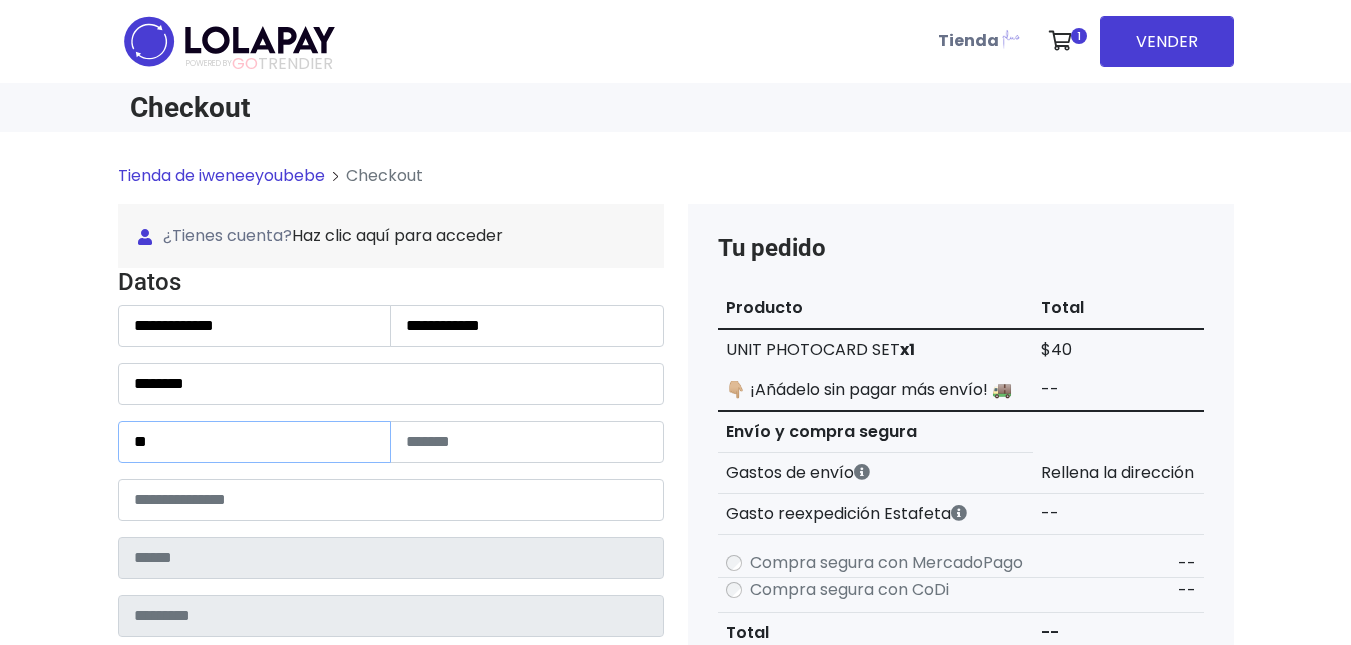 type on "**" 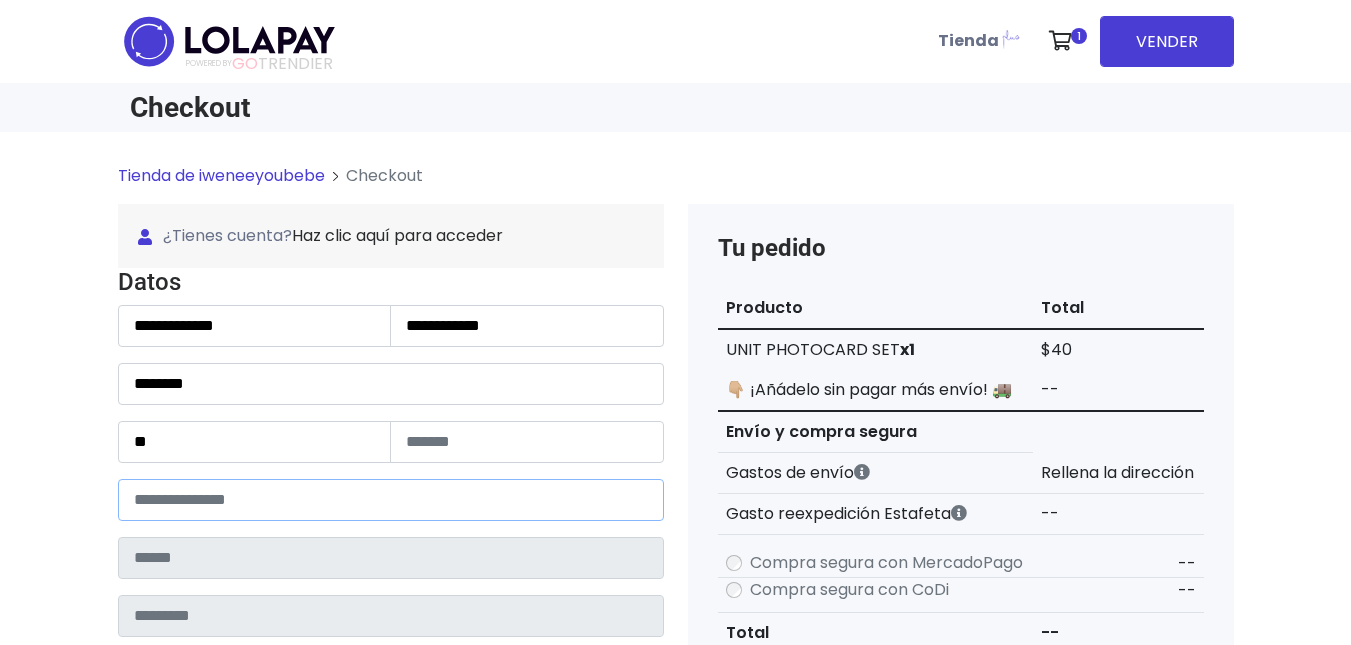 click at bounding box center (391, 500) 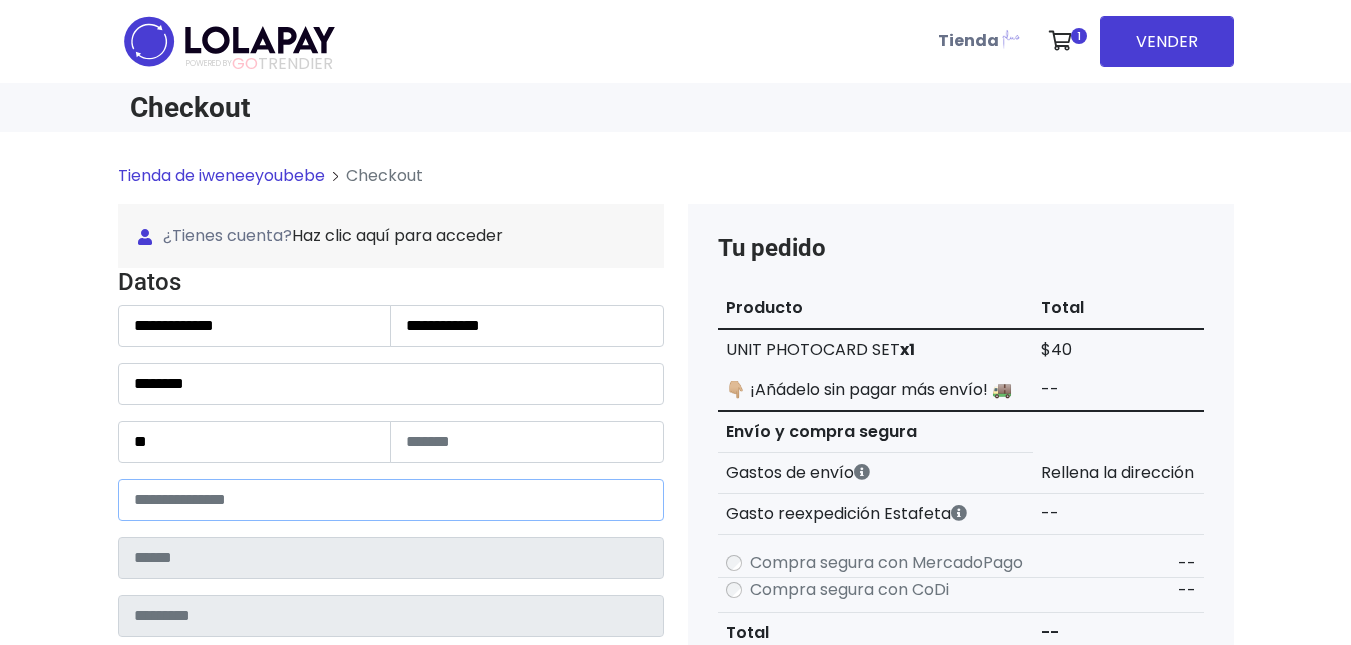 type on "*****" 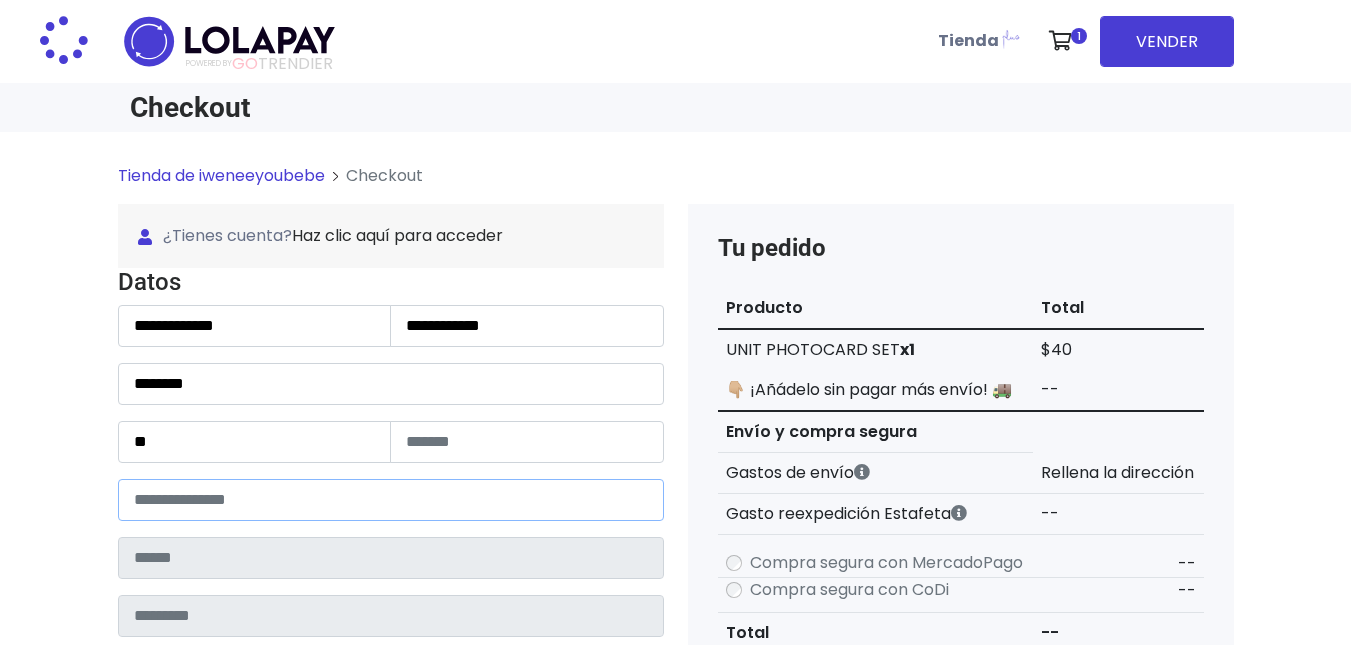 type on "*******" 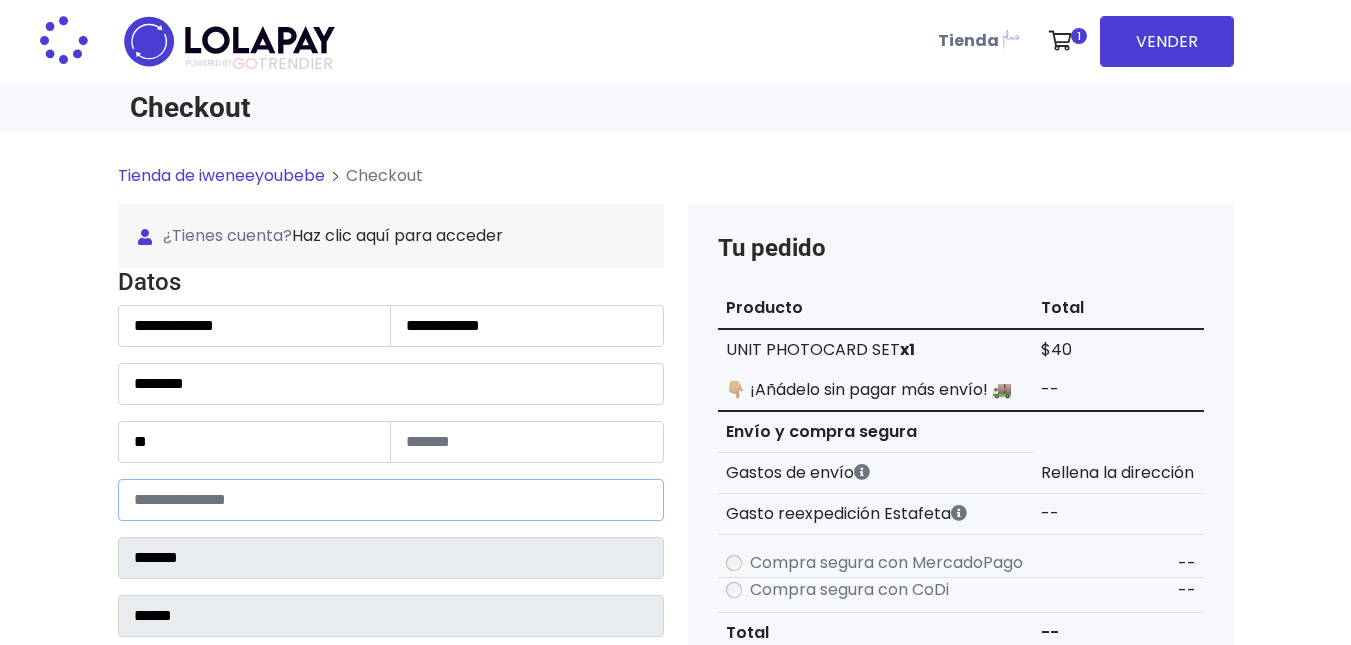 select 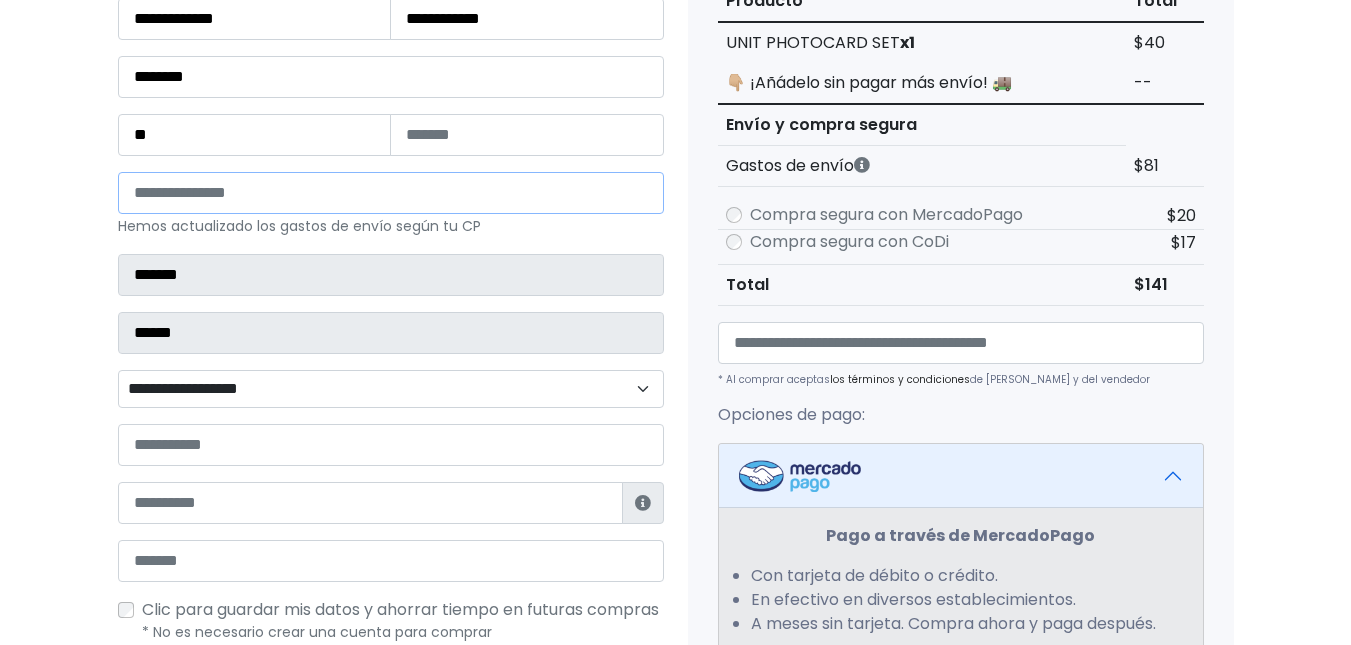 scroll, scrollTop: 312, scrollLeft: 0, axis: vertical 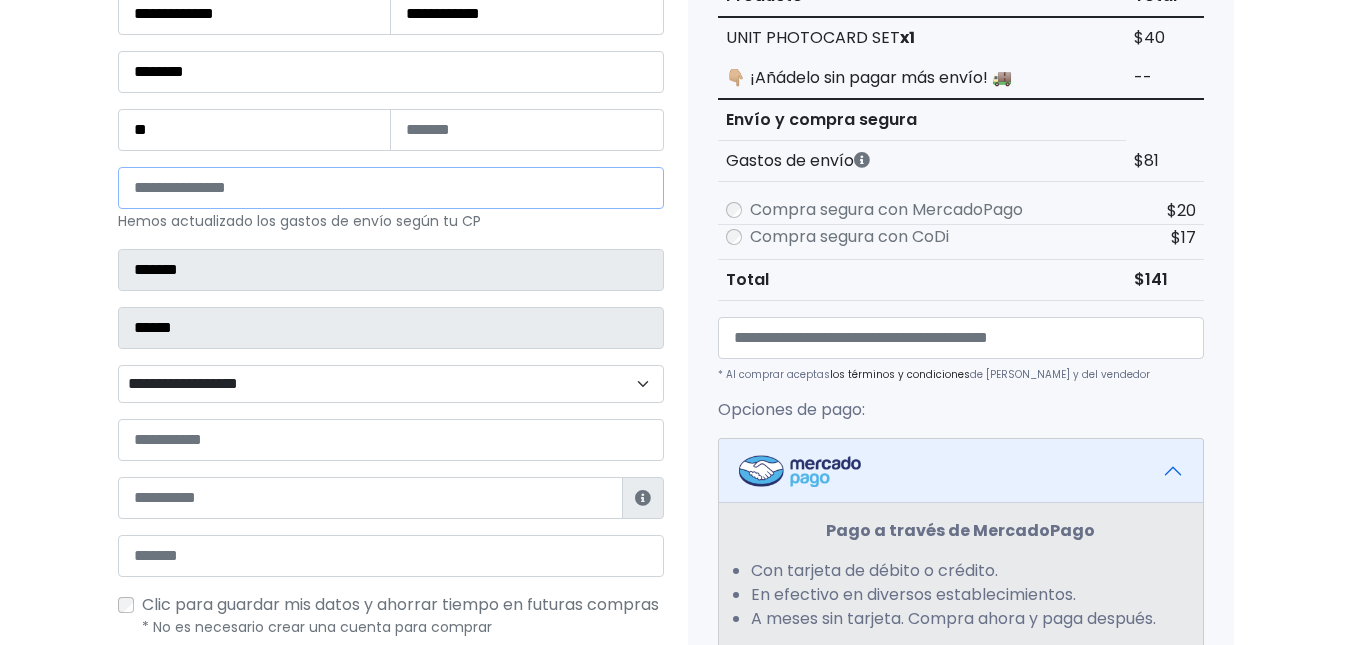 type on "*****" 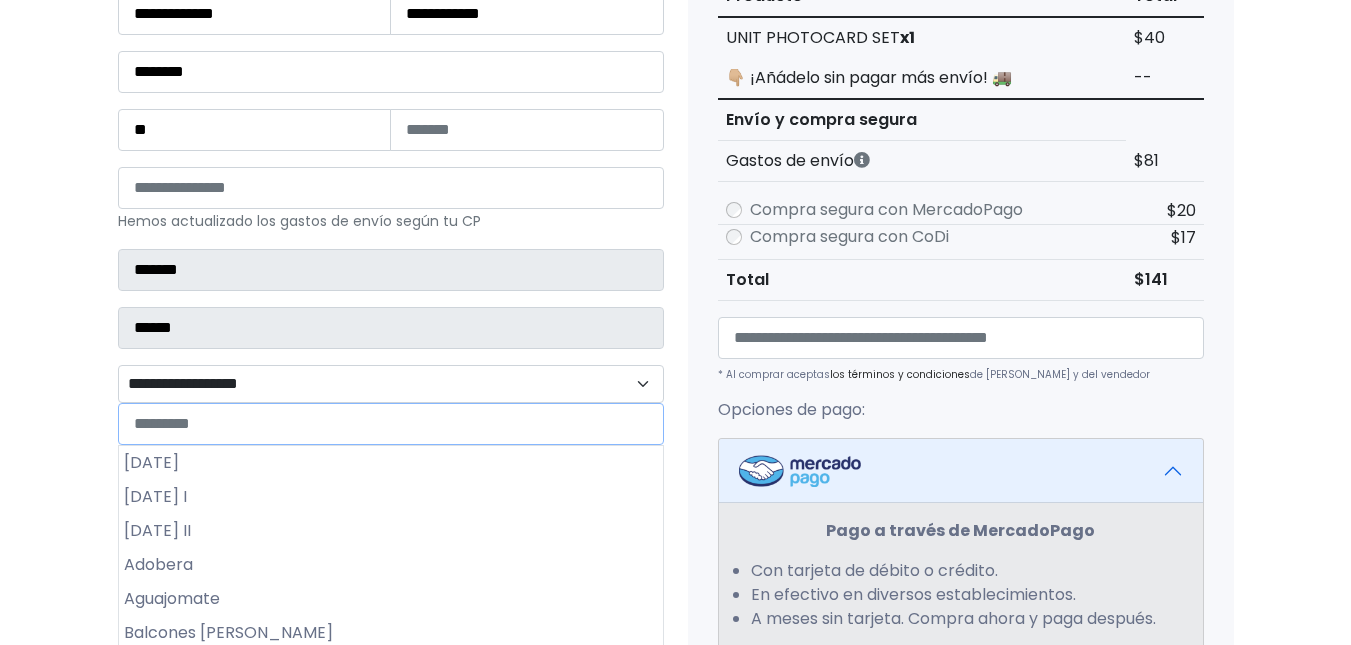 click on "**********" at bounding box center [391, 384] 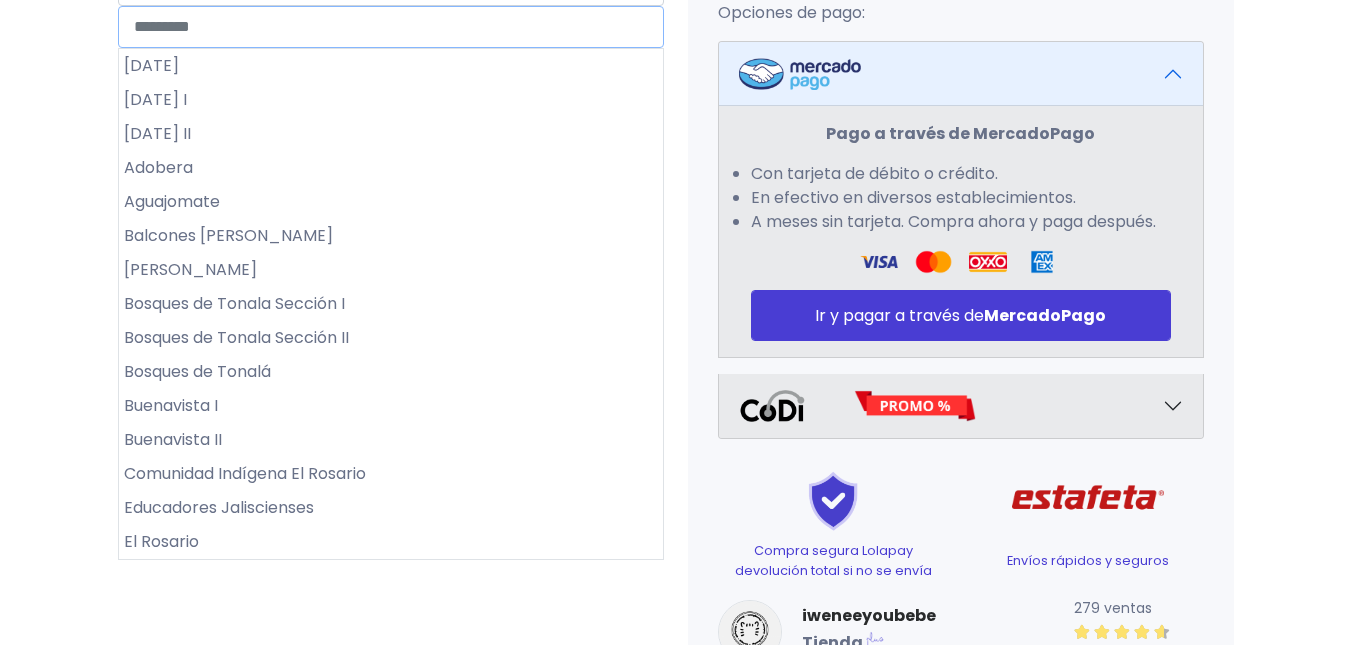 scroll, scrollTop: 704, scrollLeft: 0, axis: vertical 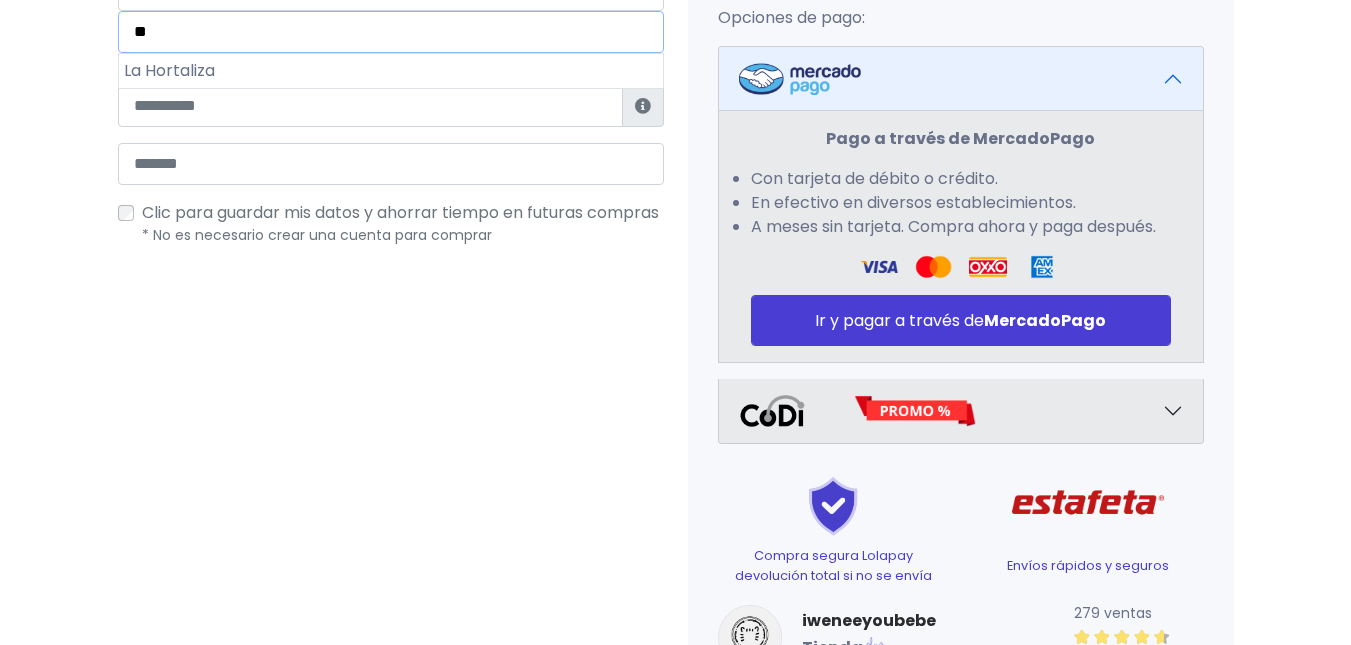 type on "*" 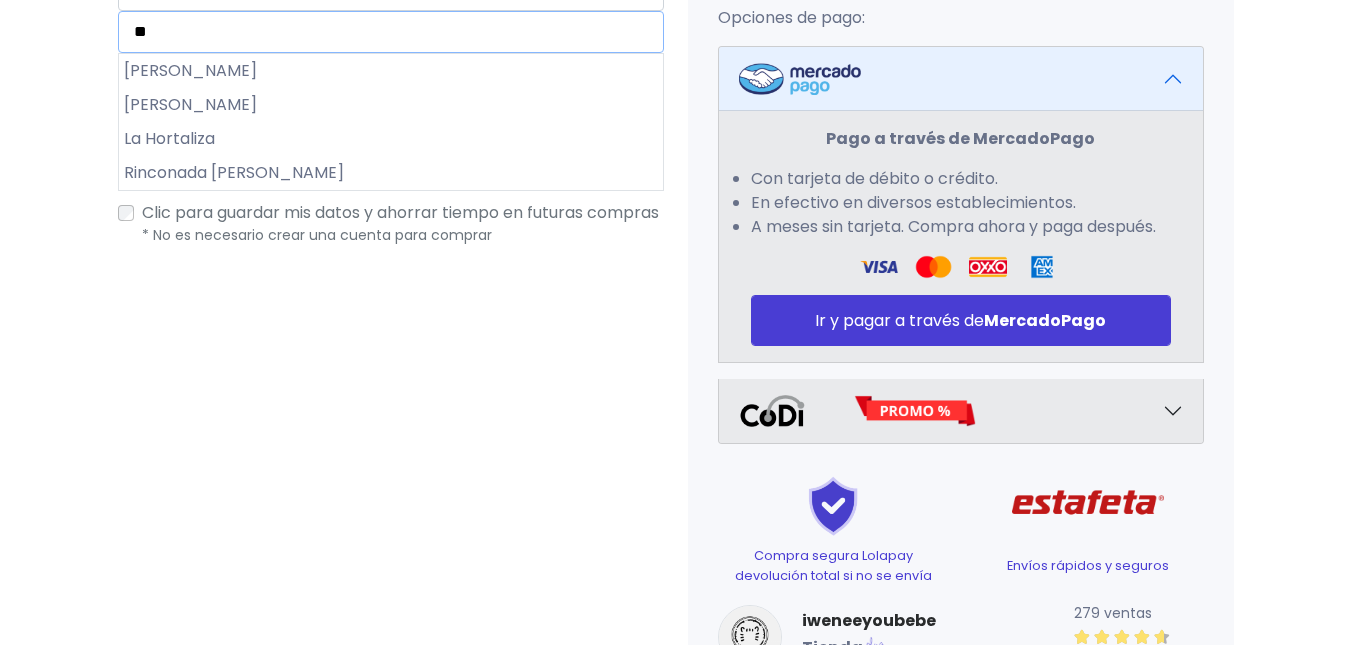 type on "**" 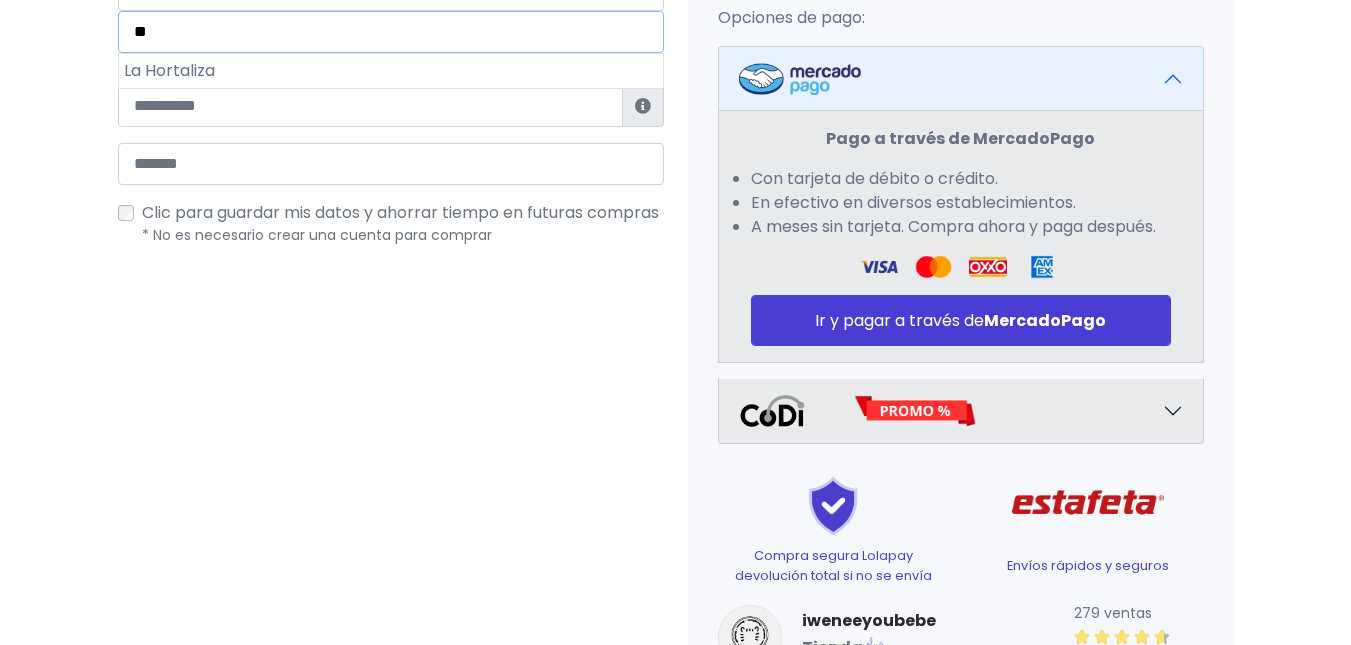 click on "**" at bounding box center (391, 32) 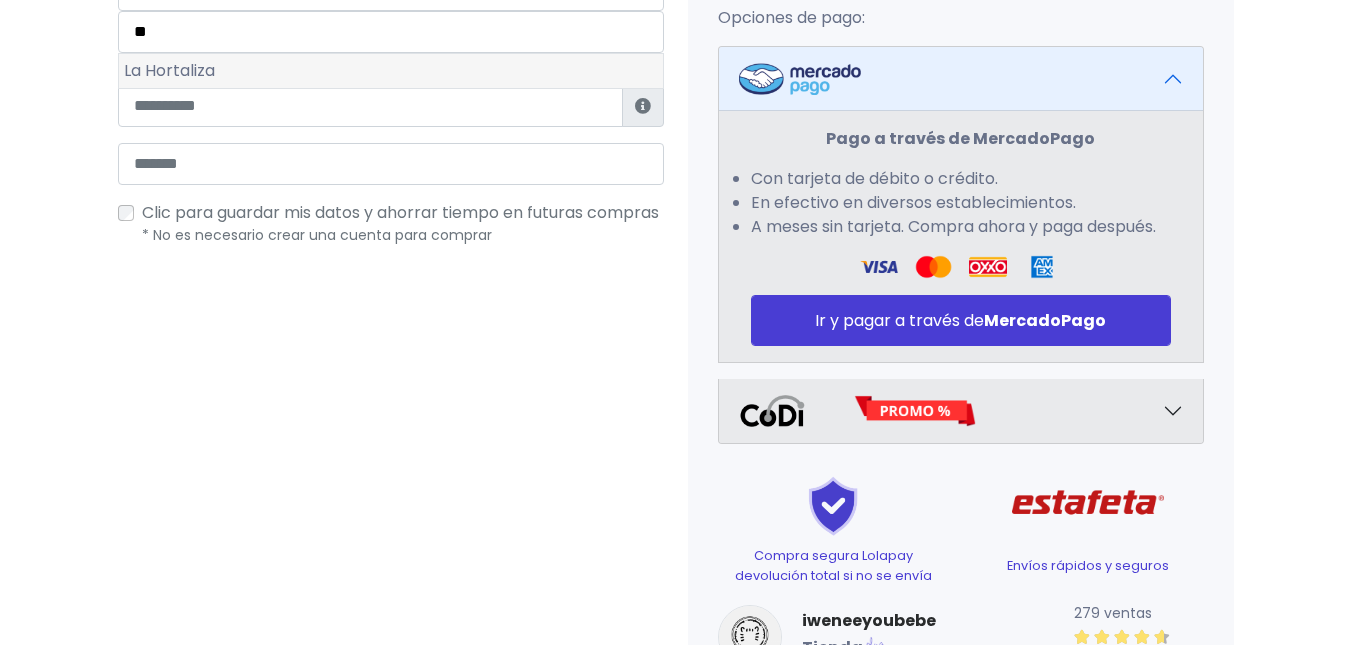 click on "La Hortaliza" at bounding box center [391, 71] 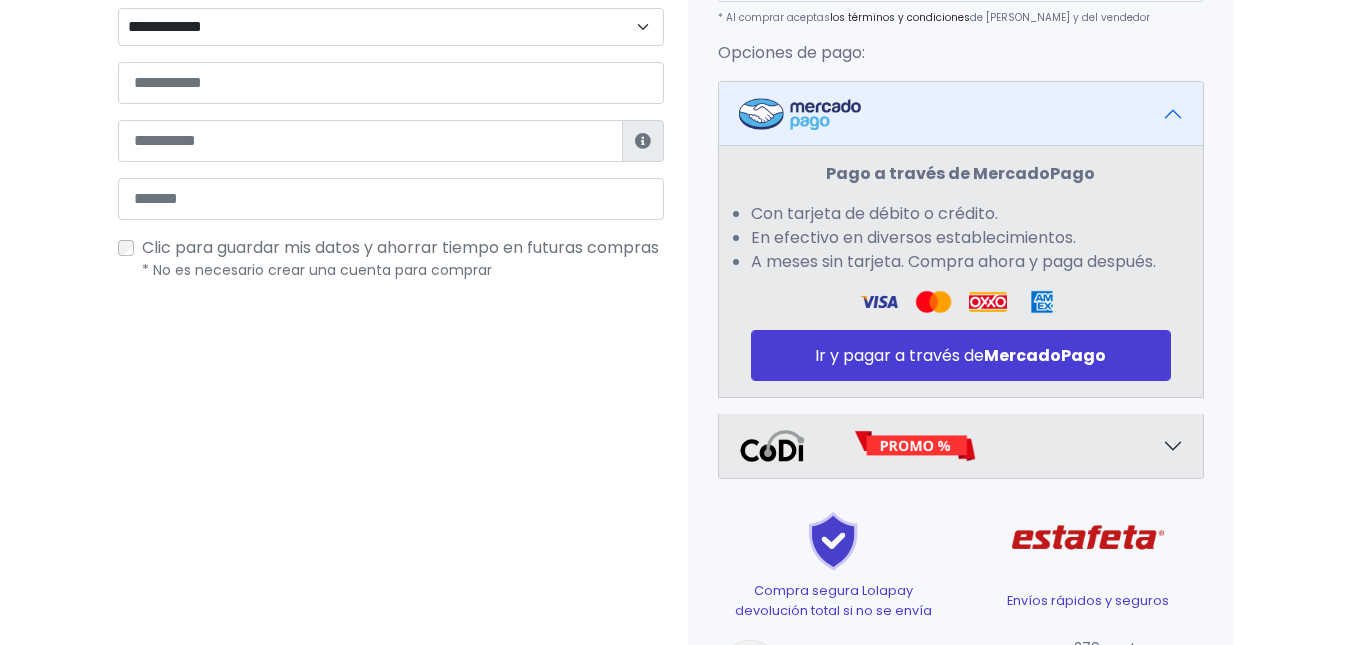 scroll, scrollTop: 667, scrollLeft: 0, axis: vertical 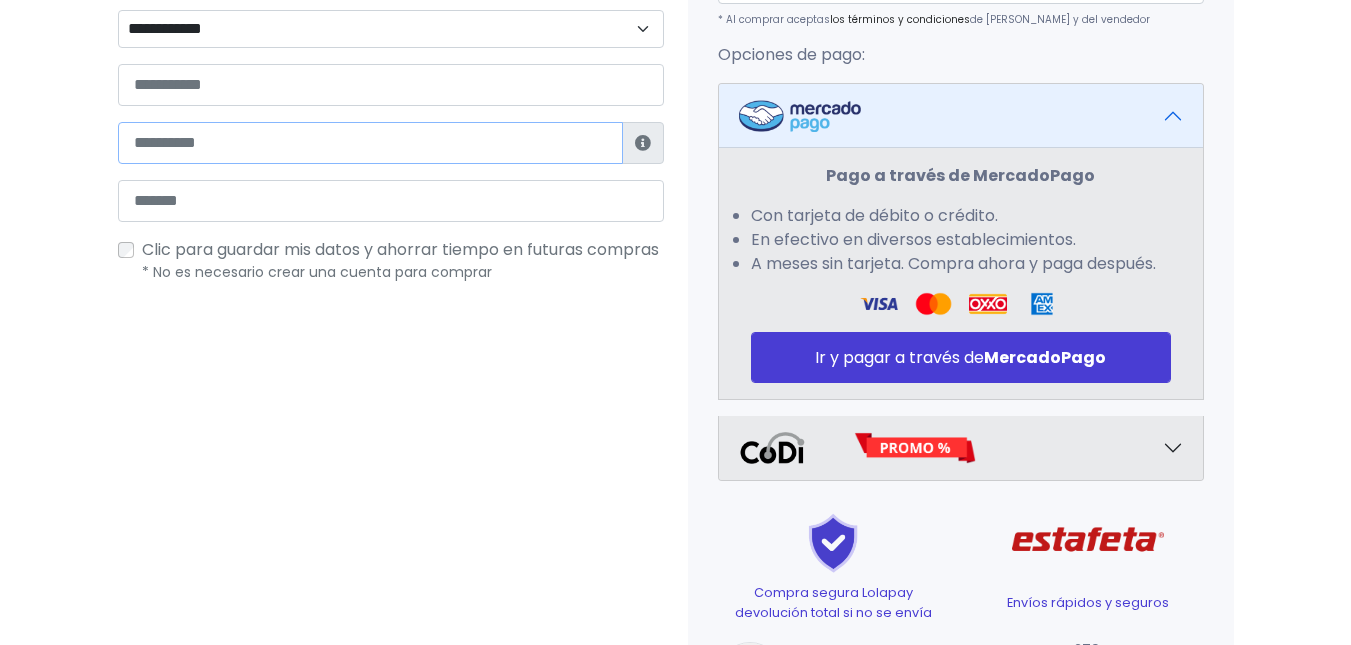 click at bounding box center [370, 143] 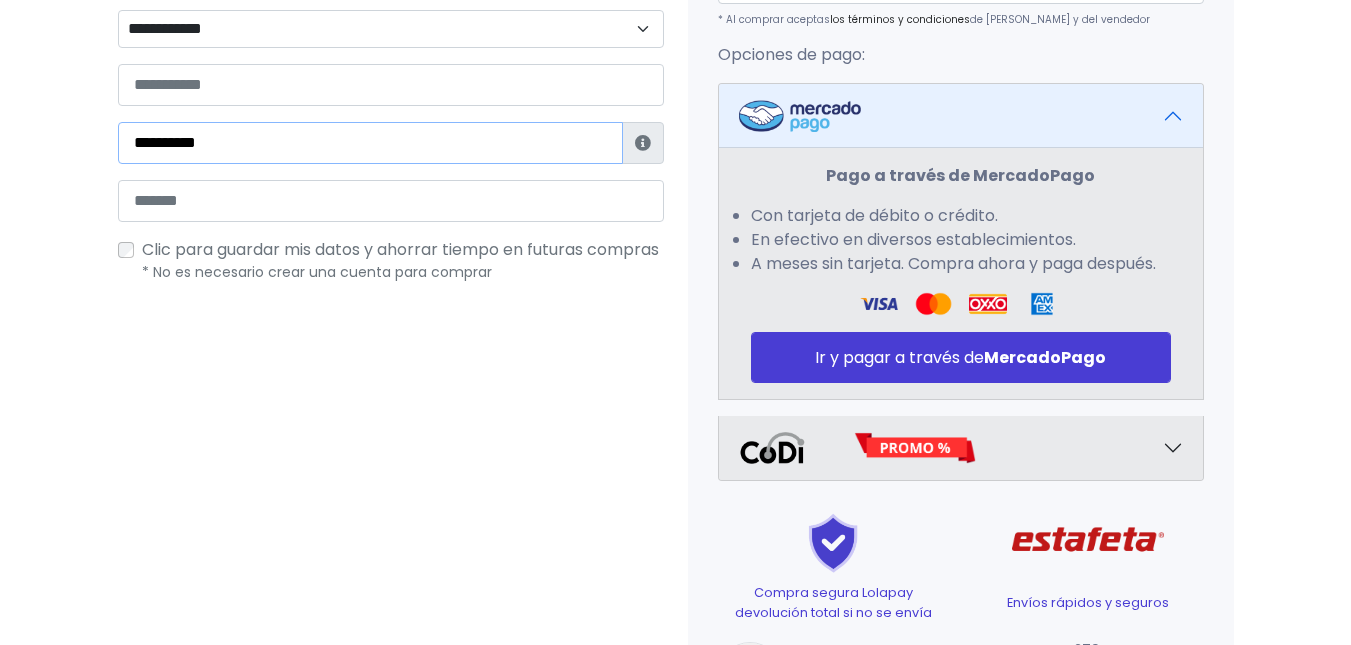 type on "**********" 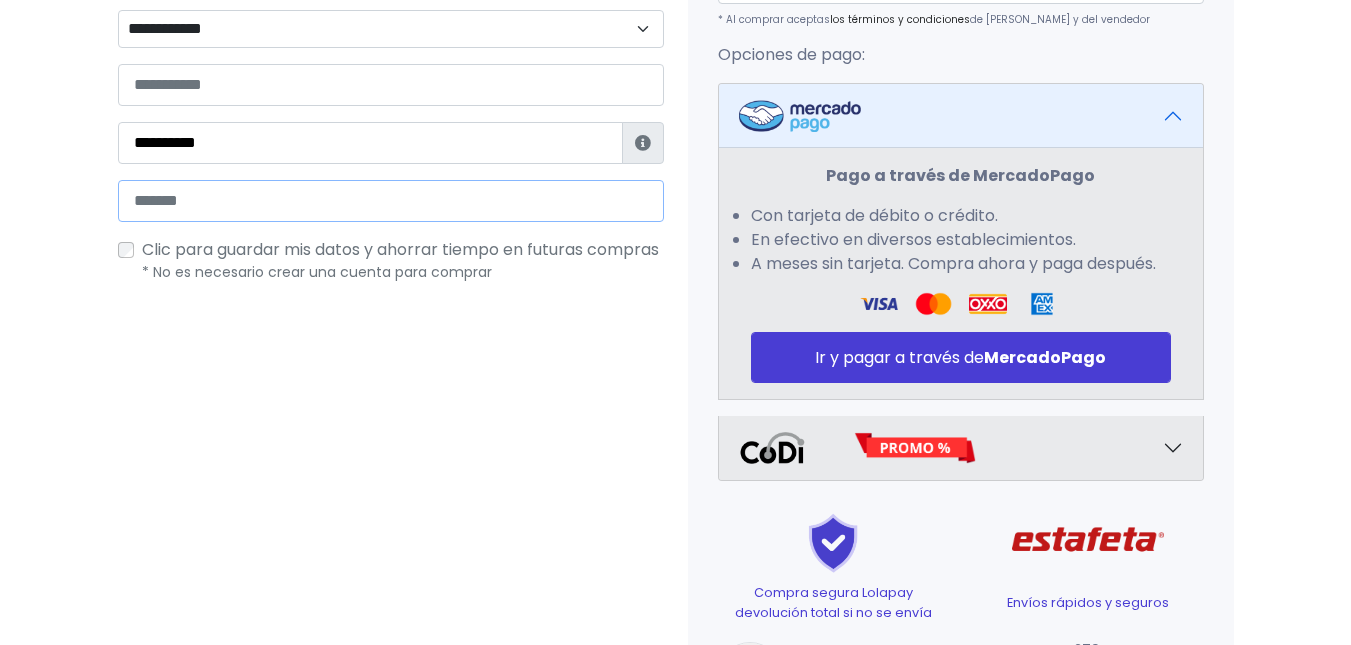 click at bounding box center [391, 201] 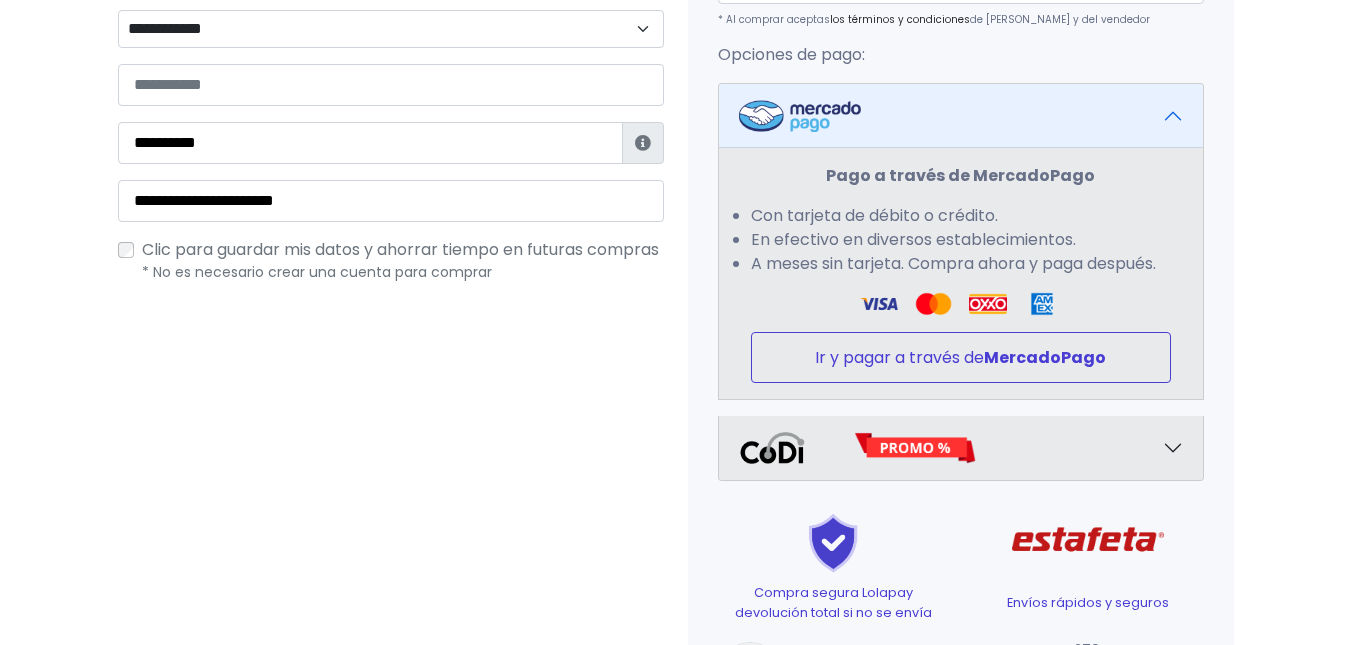 click on "MercadoPago" at bounding box center [1045, 357] 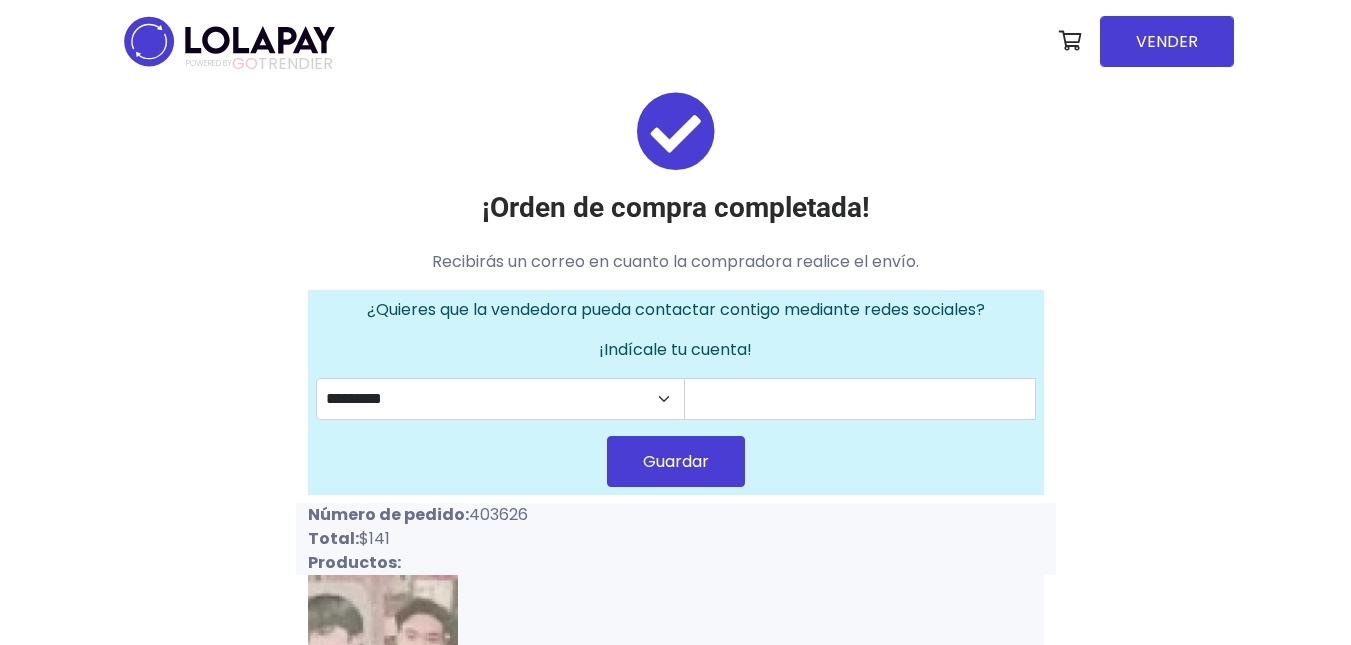 scroll, scrollTop: 0, scrollLeft: 0, axis: both 